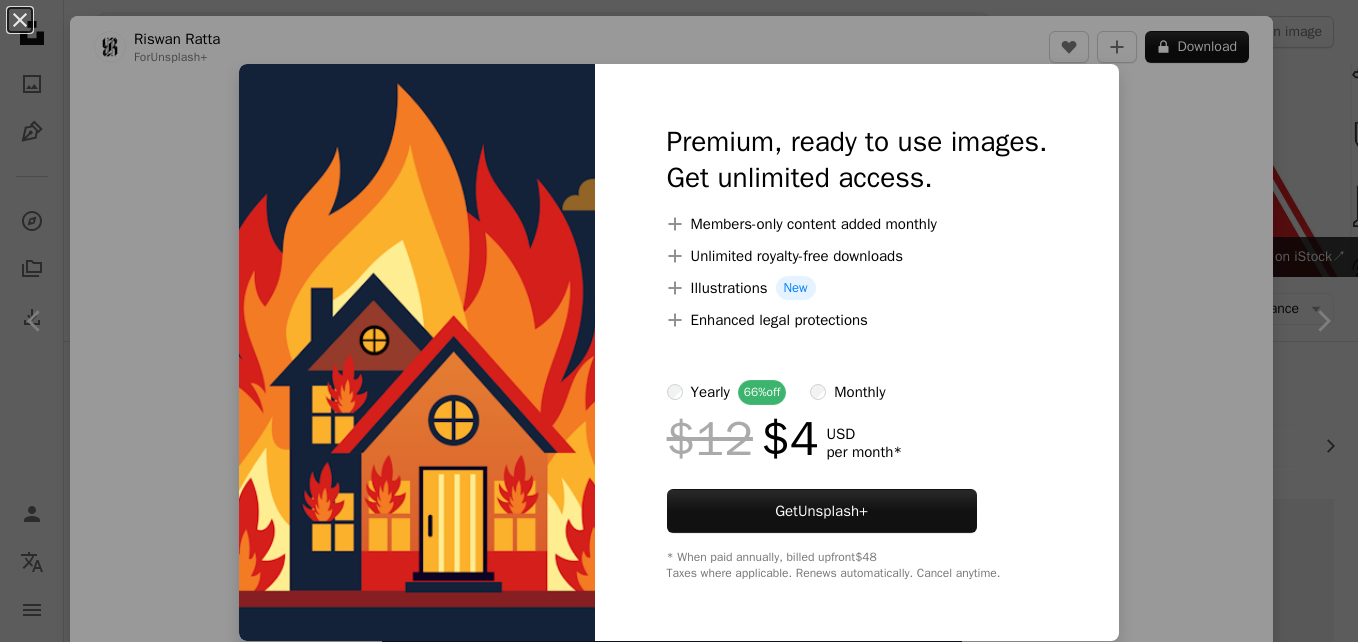 scroll, scrollTop: 3159, scrollLeft: 0, axis: vertical 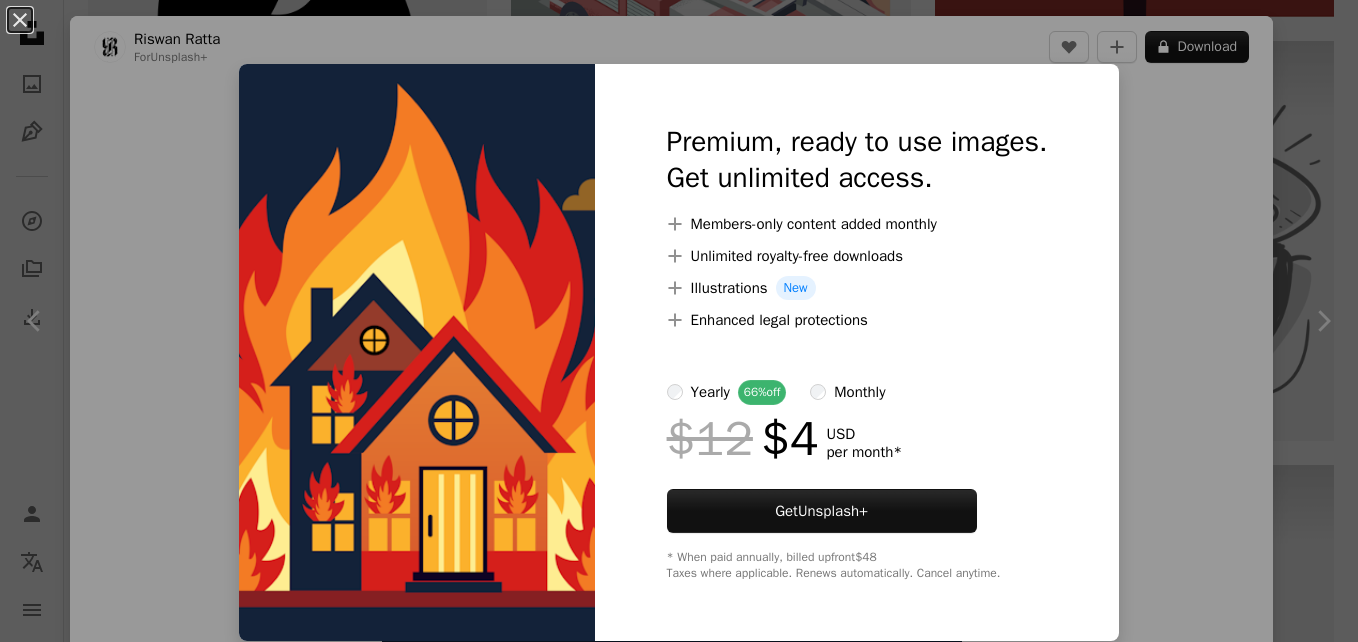 click on "An X shape Premium, ready to use images. Get unlimited access. A plus sign Members-only content added monthly A plus sign Unlimited royalty-free downloads A plus sign Illustrations  New A plus sign Enhanced legal protections yearly 66%  off monthly $12   $4 USD per month * Get  Unsplash+ * When paid annually, billed upfront  $48 Taxes where applicable. Renews automatically. Cancel anytime." at bounding box center (679, 321) 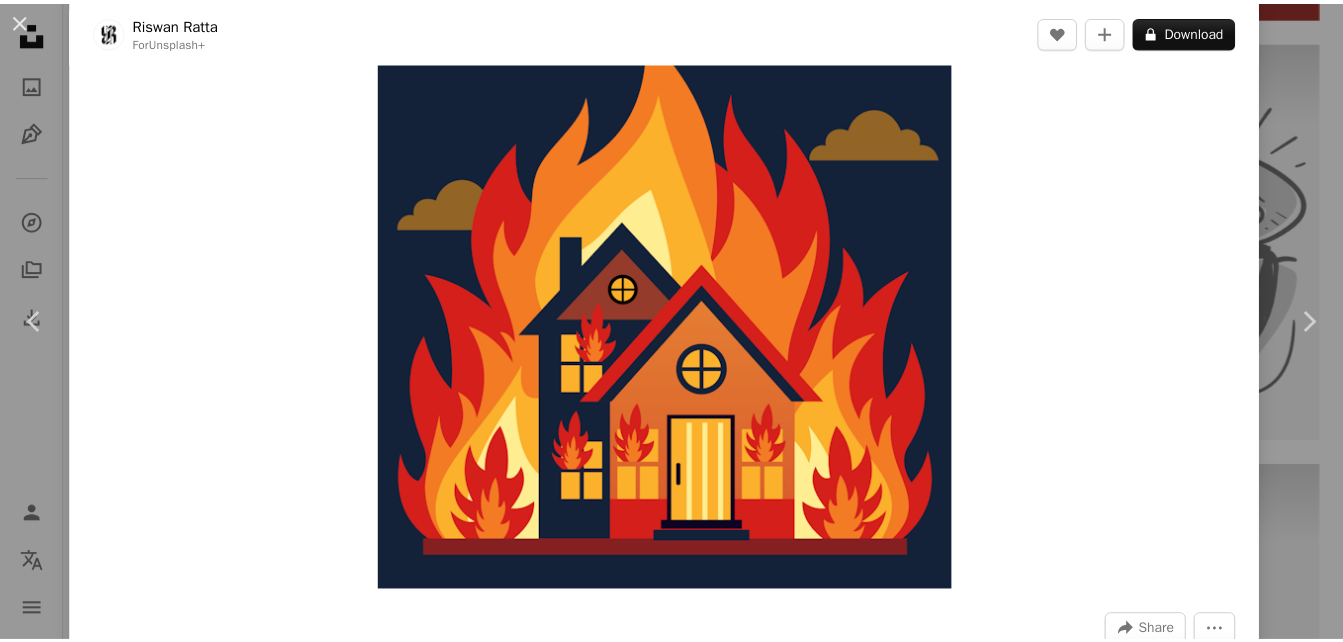 scroll, scrollTop: 55, scrollLeft: 0, axis: vertical 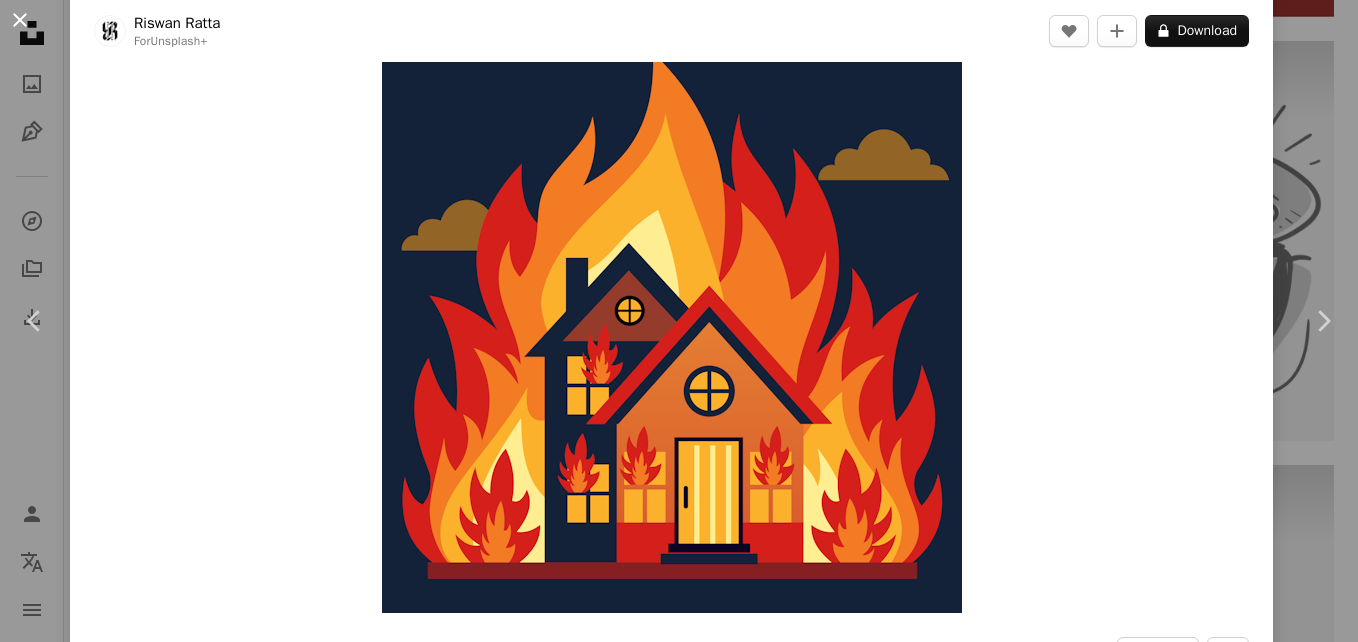 click on "An X shape" at bounding box center (20, 20) 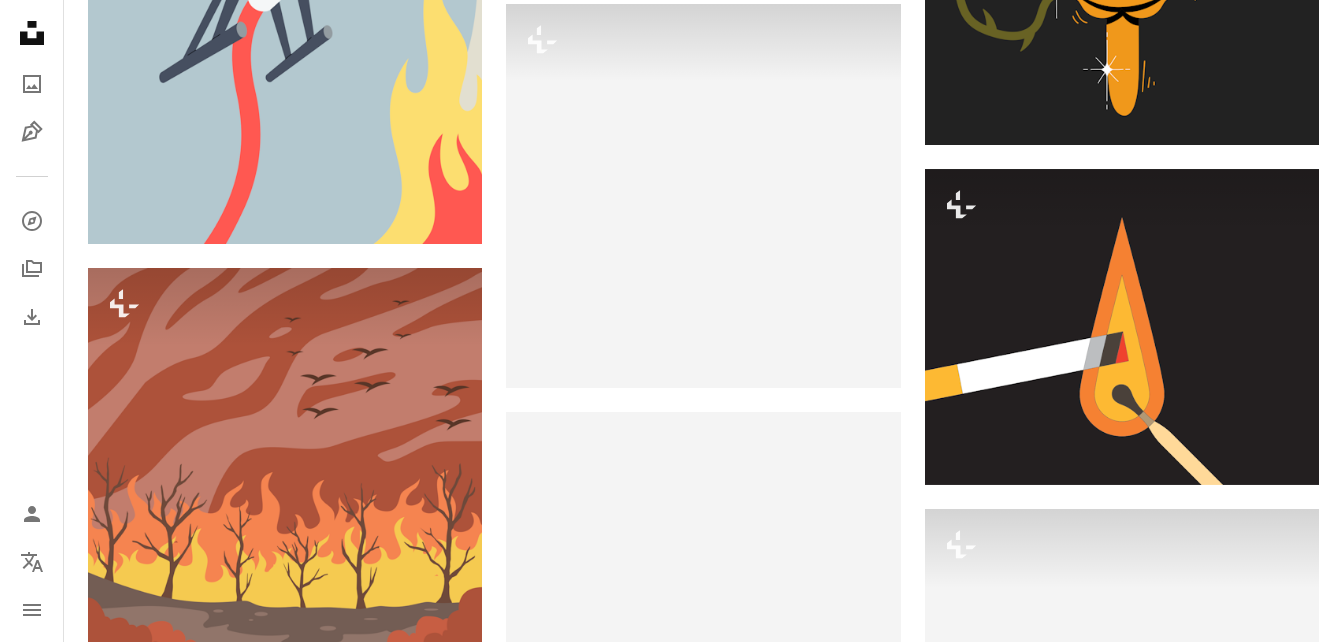 scroll, scrollTop: 13569, scrollLeft: 0, axis: vertical 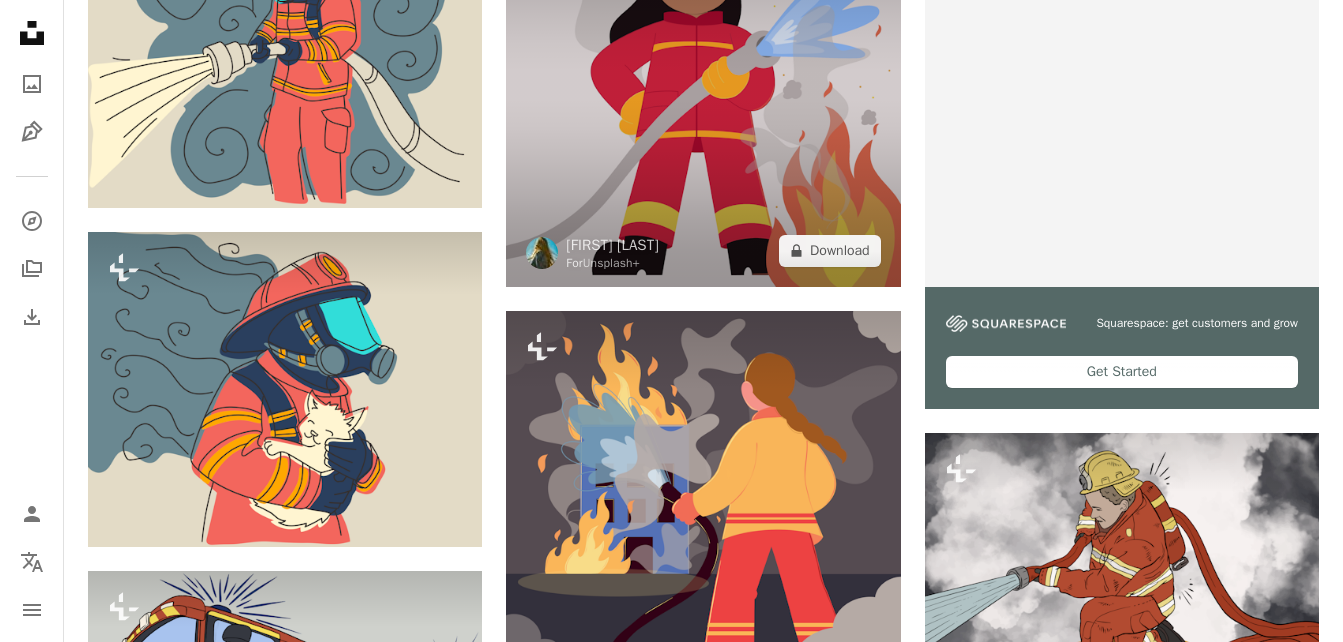 click at bounding box center [703, 89] 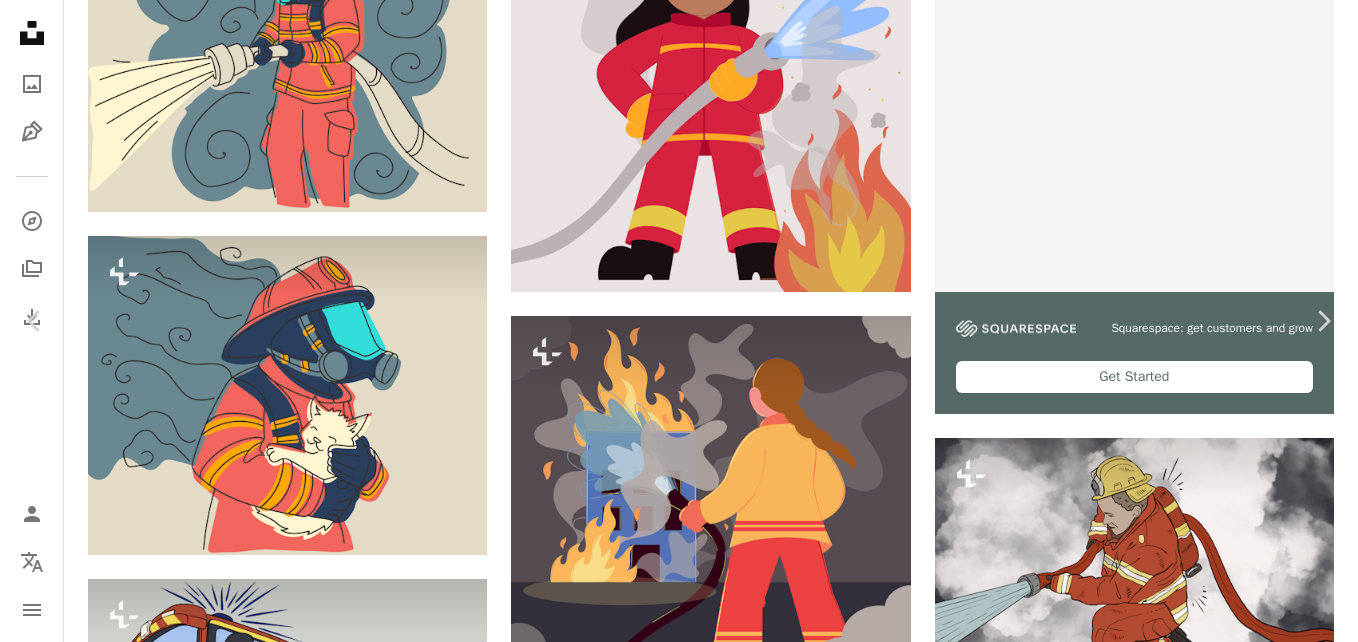 scroll, scrollTop: 2530, scrollLeft: 0, axis: vertical 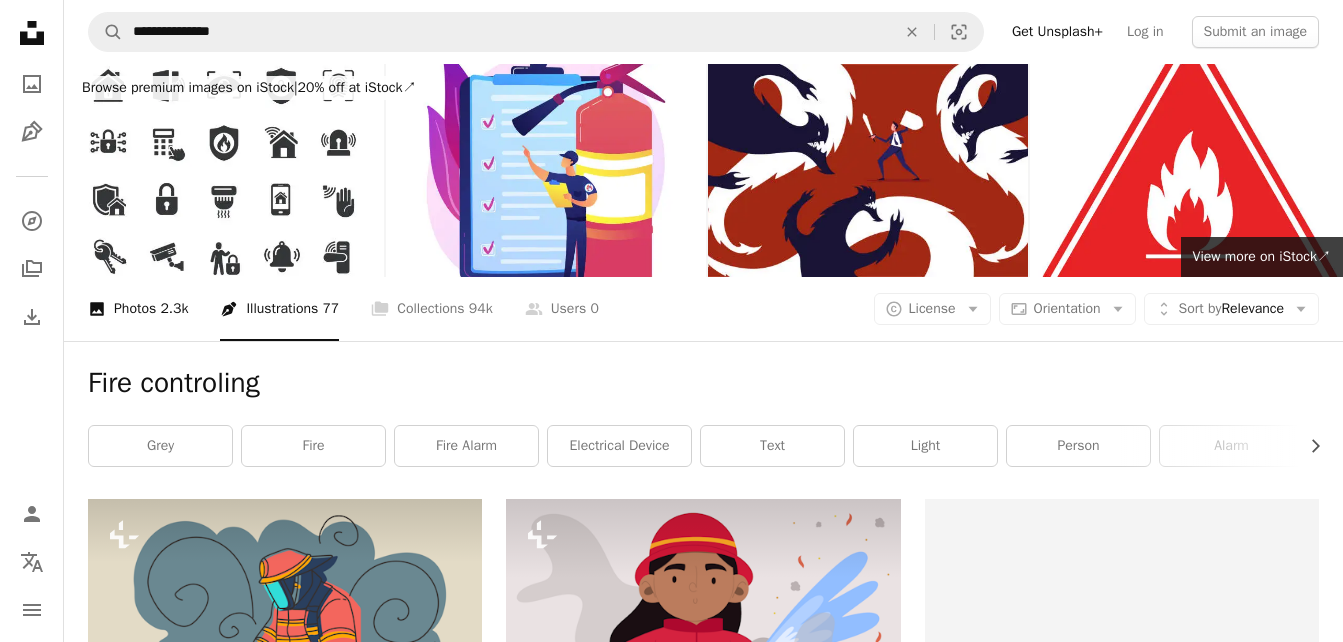 click on "A photo Photos   2.3k" at bounding box center [138, 309] 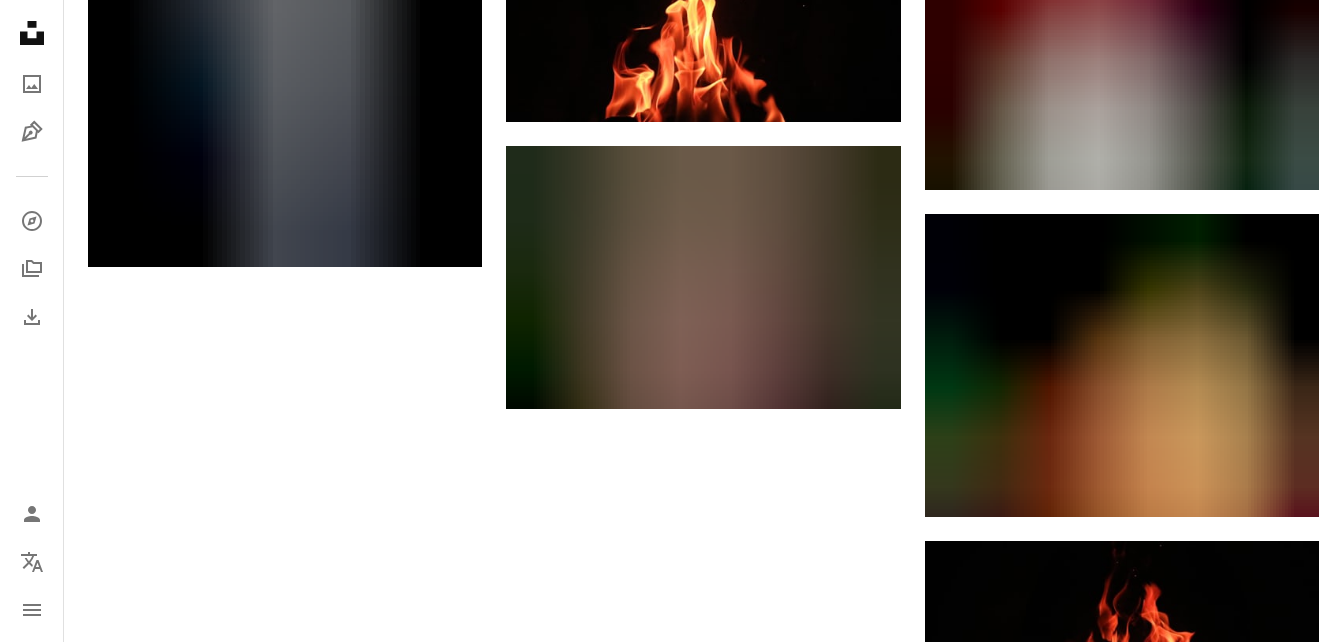 scroll, scrollTop: 0, scrollLeft: 0, axis: both 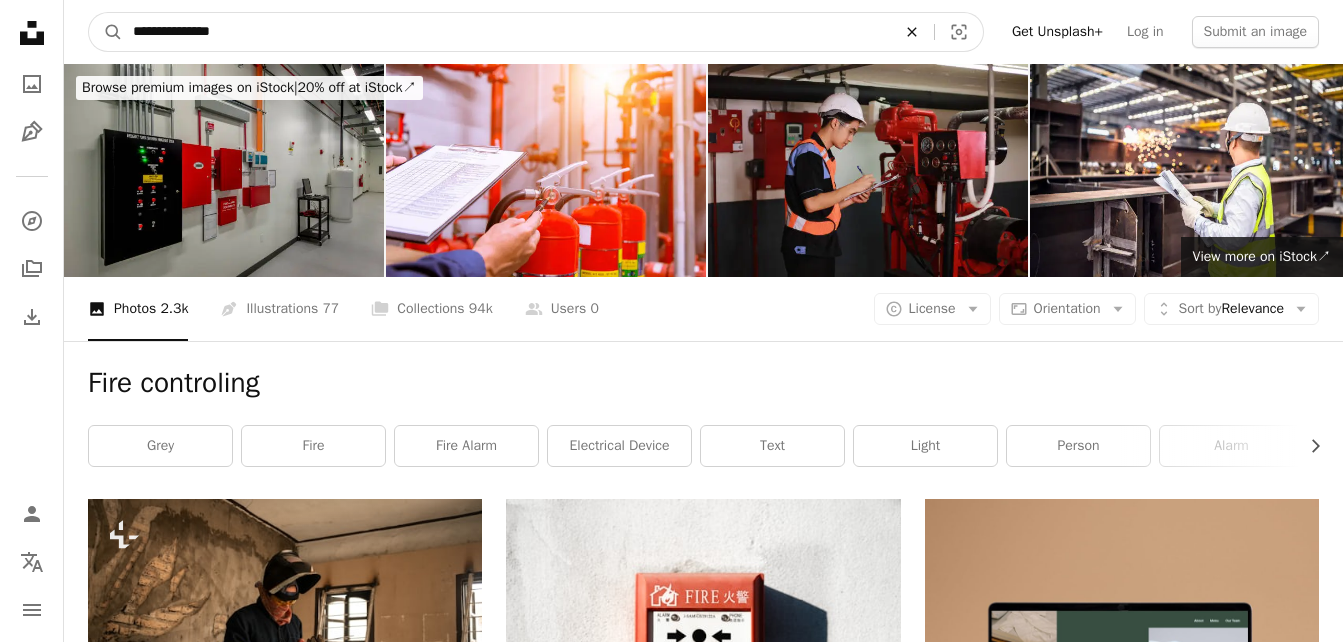 click on "An X shape" at bounding box center (912, 32) 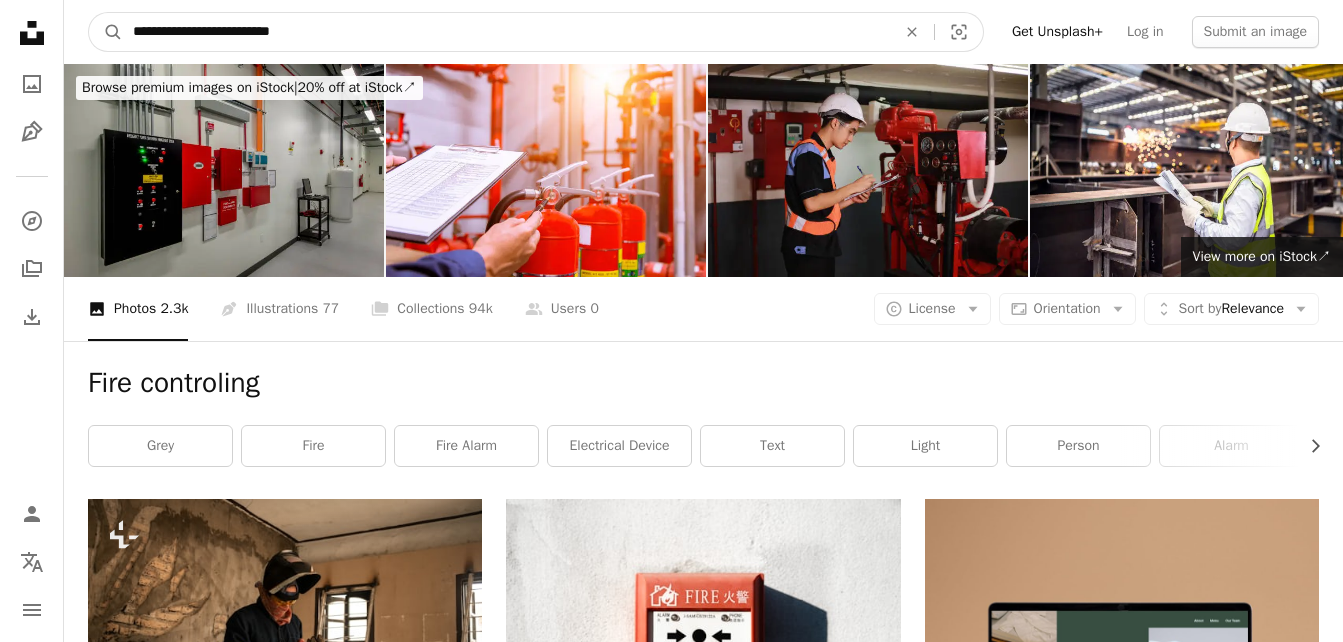 type on "**********" 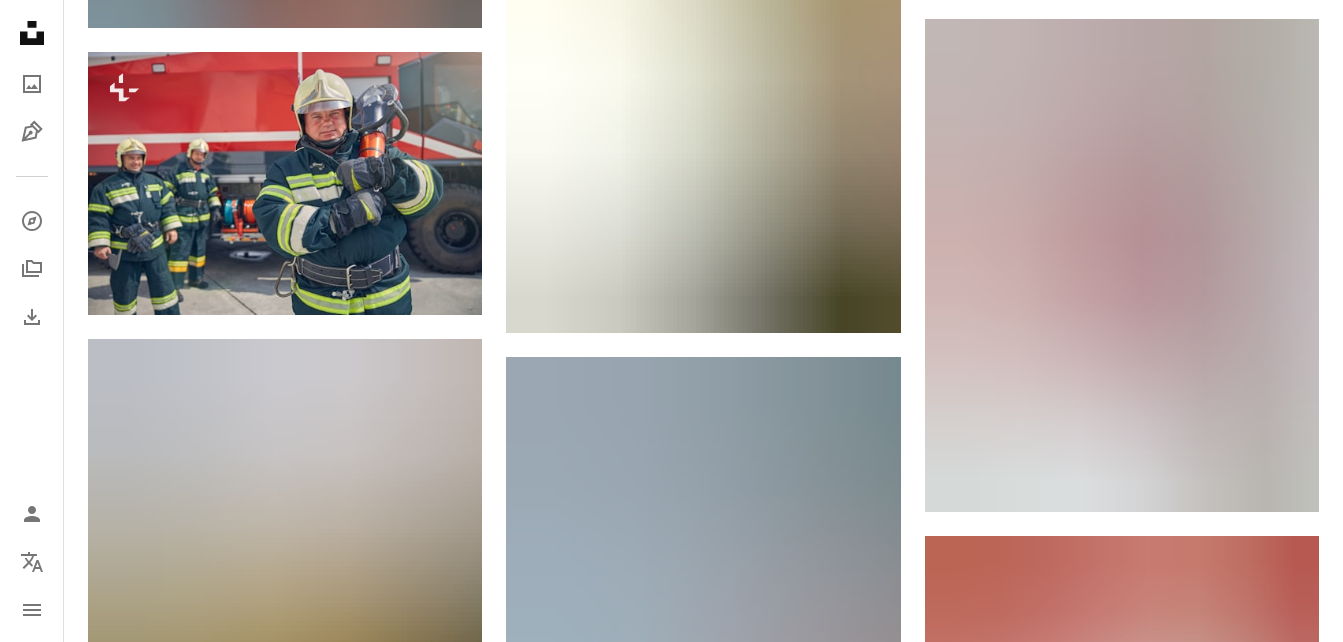 scroll, scrollTop: 0, scrollLeft: 0, axis: both 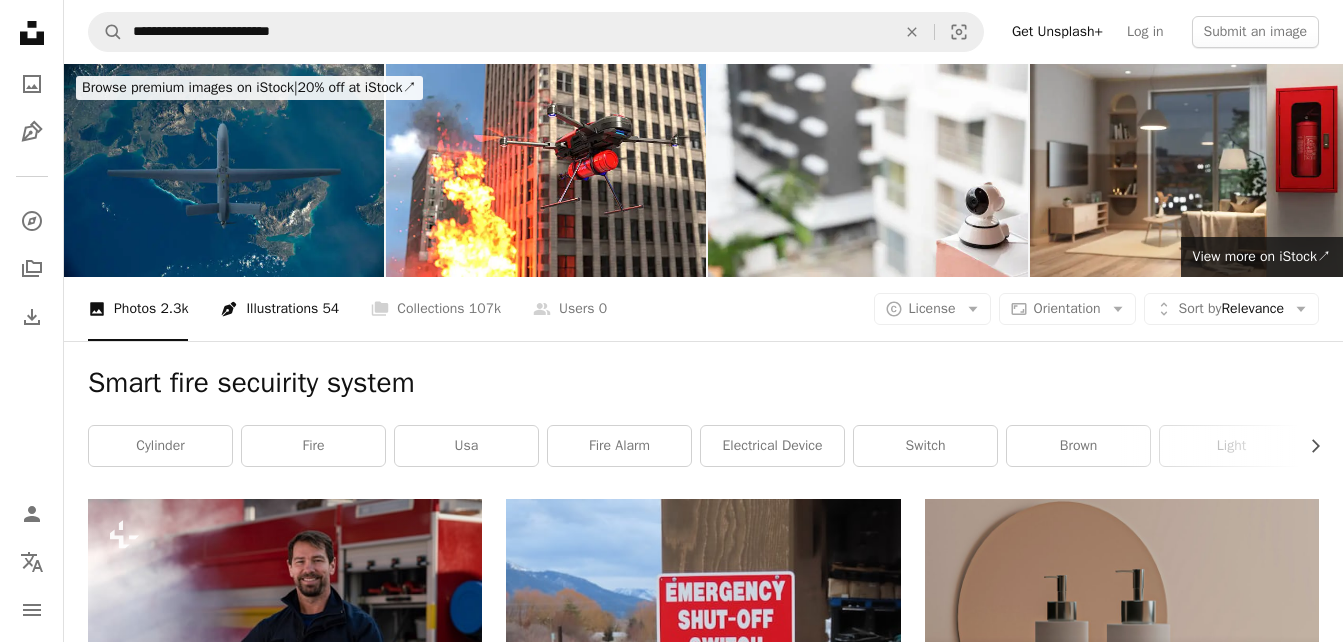 click on "Pen Tool Illustrations   54" at bounding box center [279, 309] 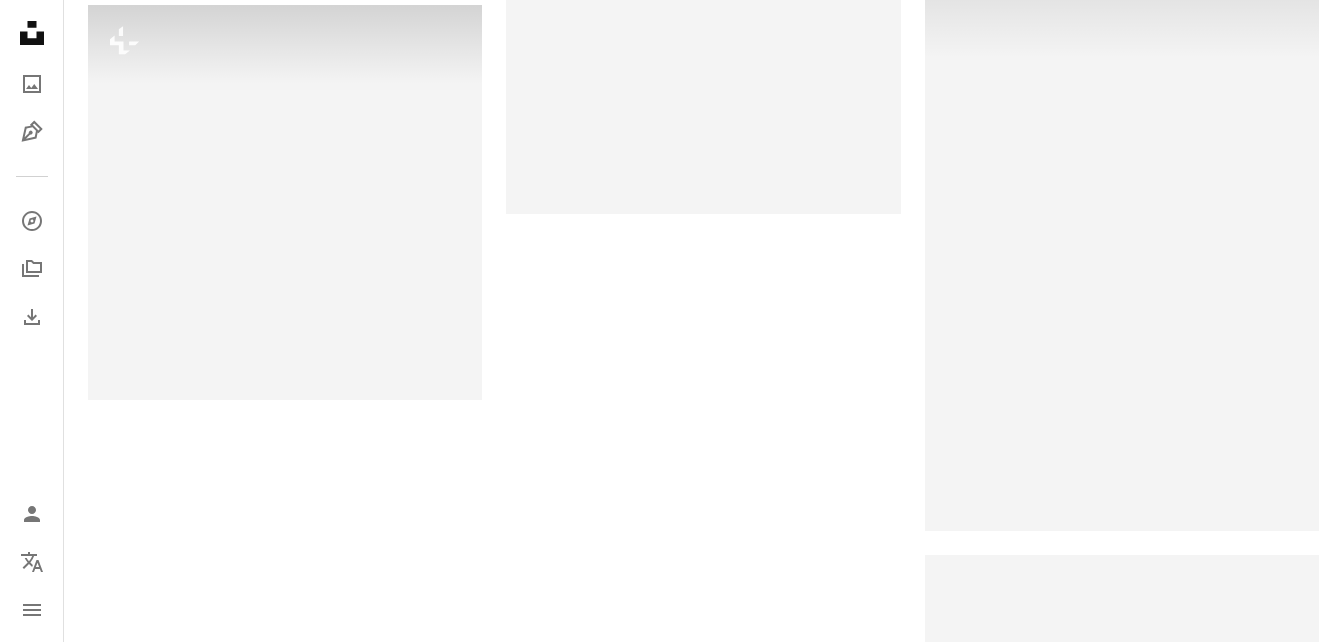scroll, scrollTop: 0, scrollLeft: 0, axis: both 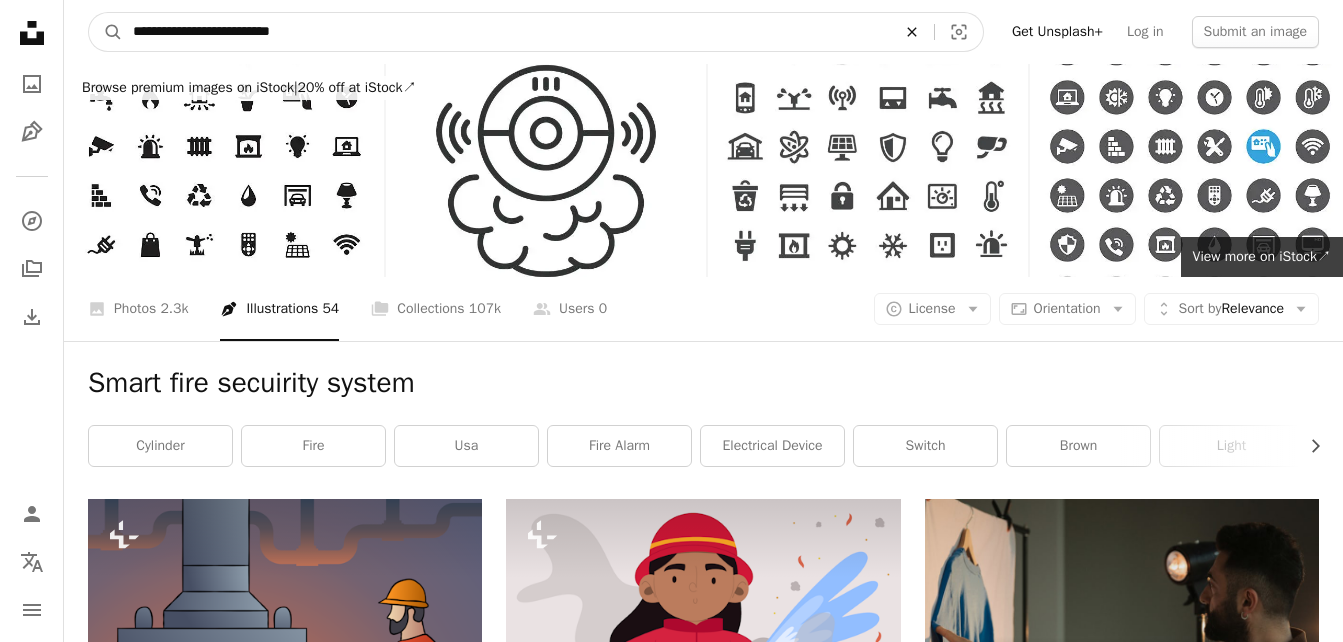 click on "An X shape" 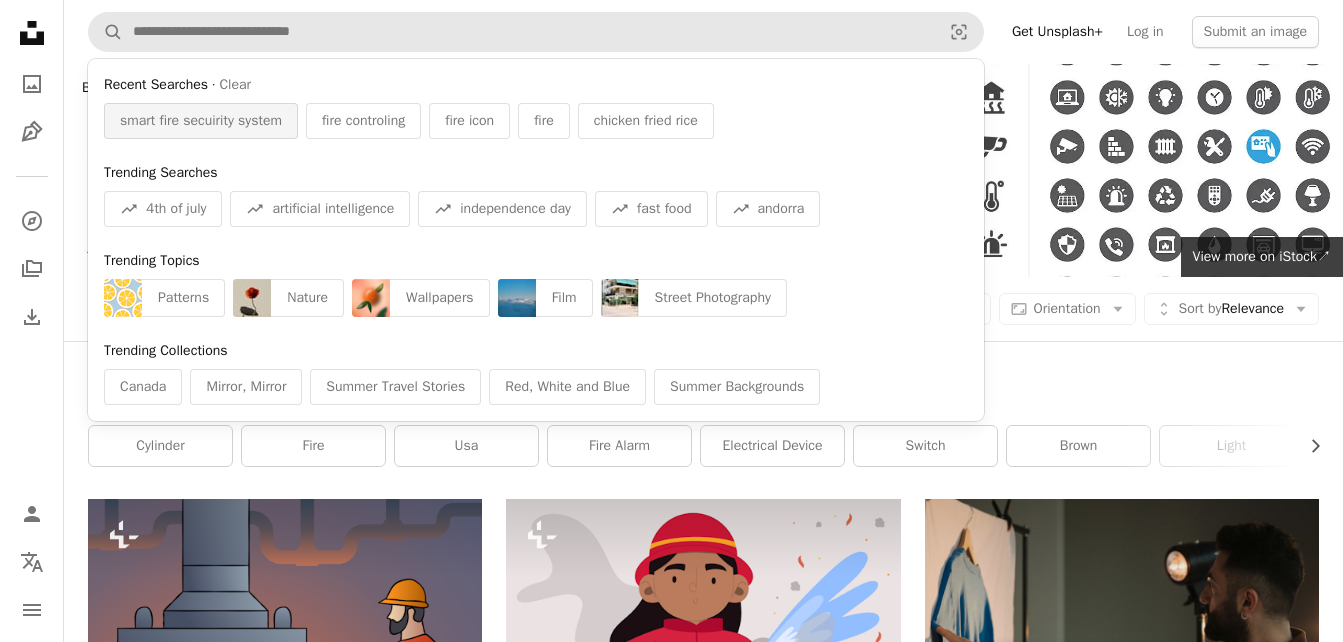 click on "smart fire secuirity system" at bounding box center (201, 121) 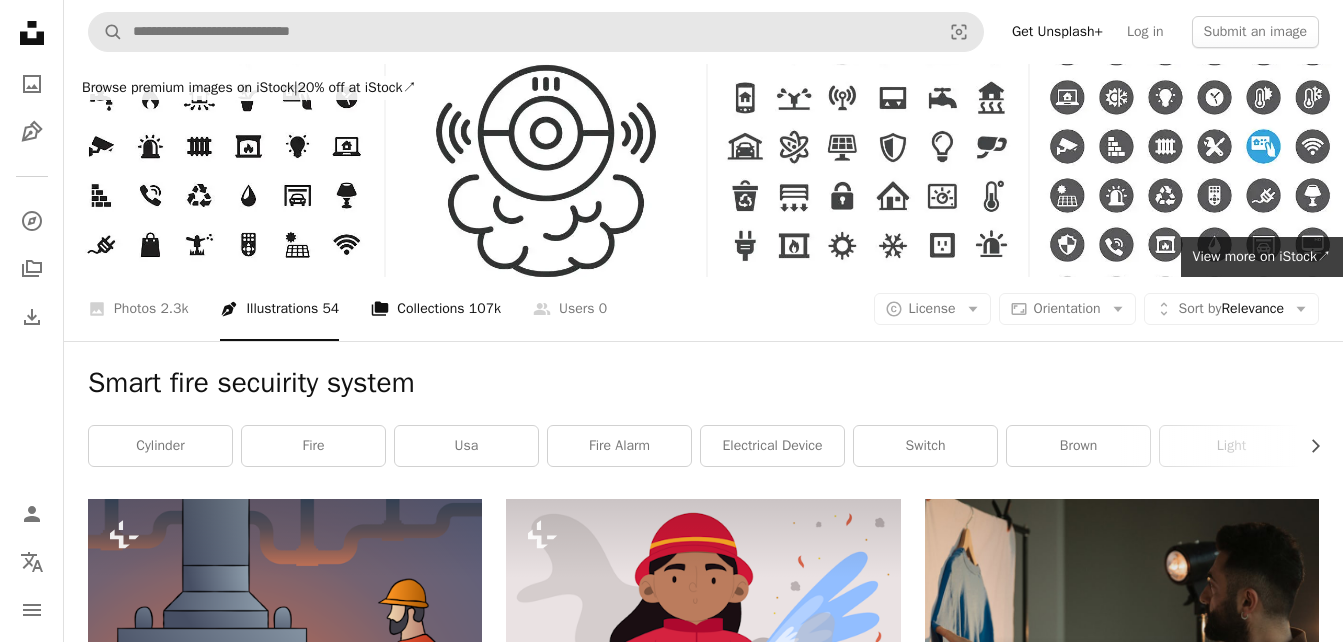 click on "A stack of folders Collections   107k" at bounding box center [436, 309] 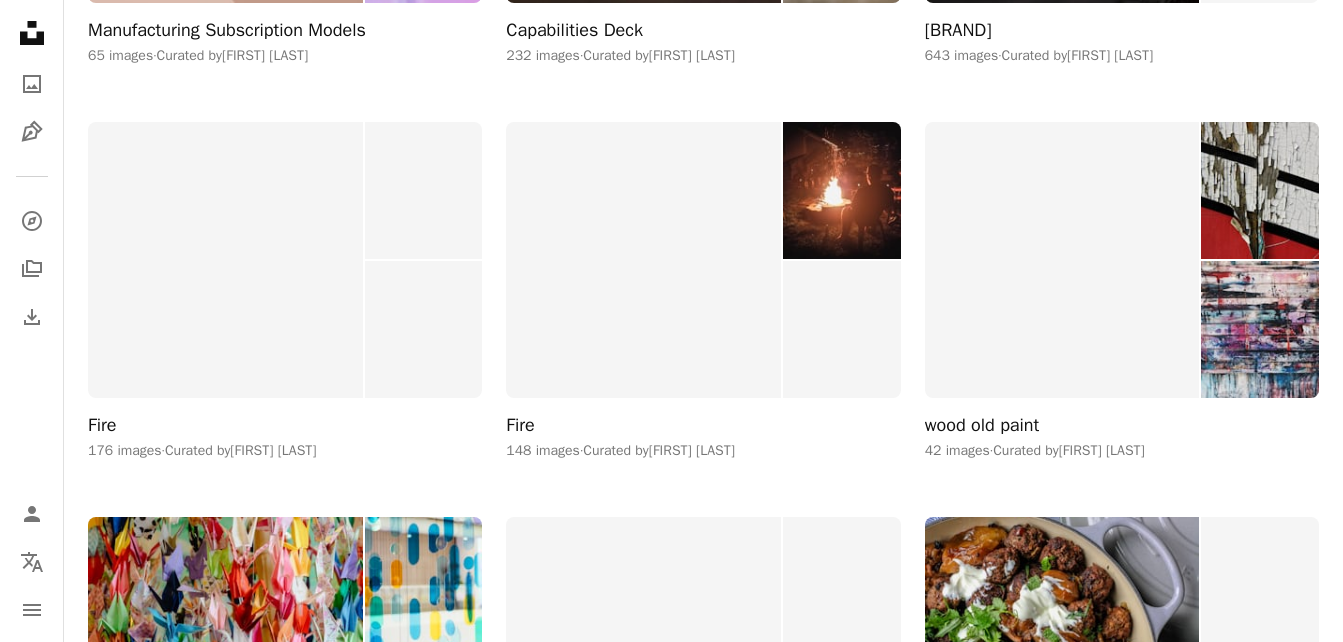 scroll, scrollTop: 6179, scrollLeft: 0, axis: vertical 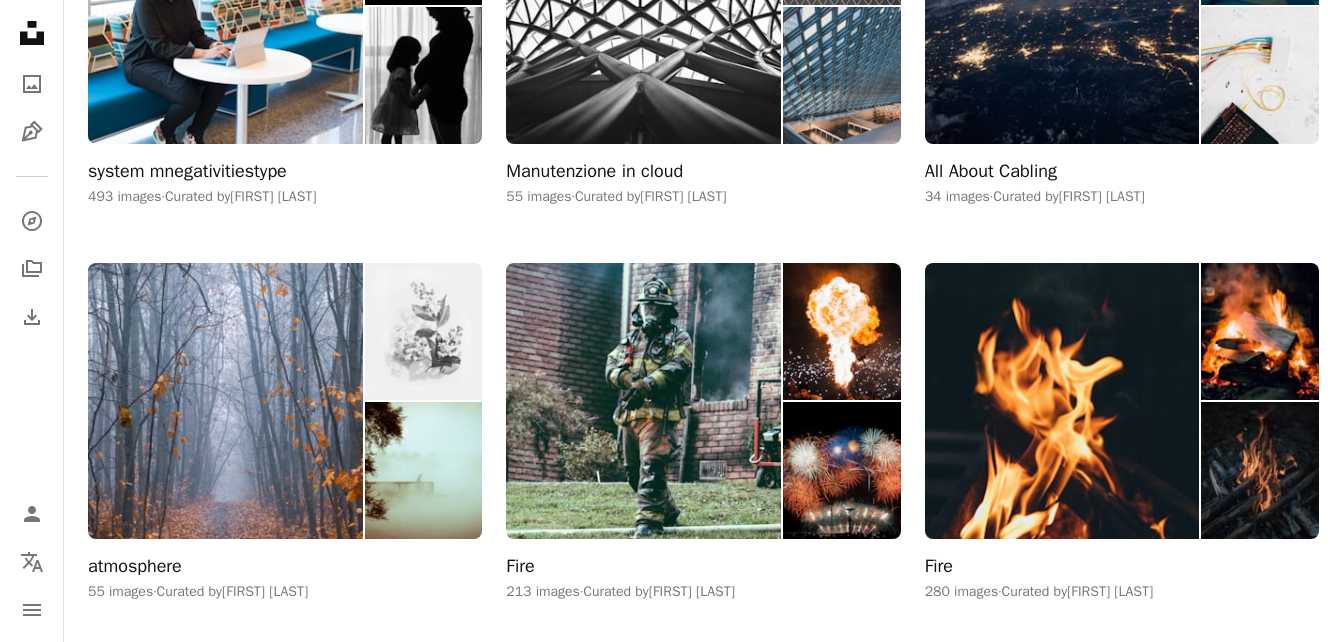click on "Fire 213 images · Curated by [NAME]" at bounding box center (703, 432) 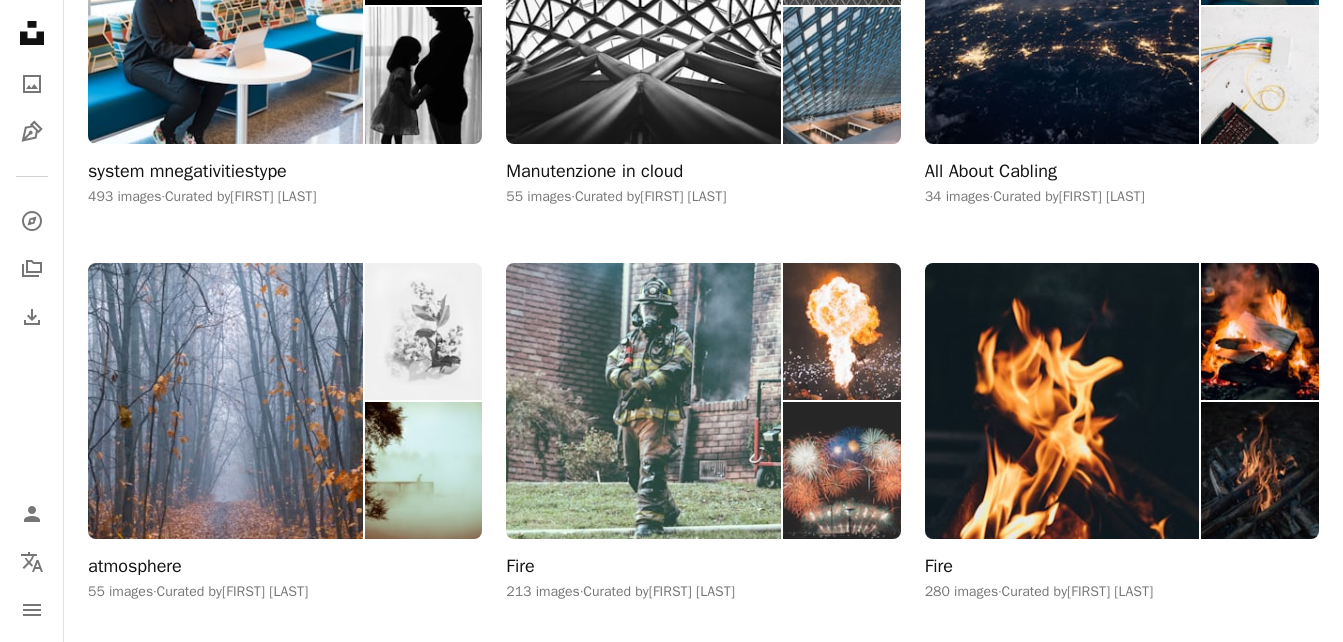click at bounding box center (842, 470) 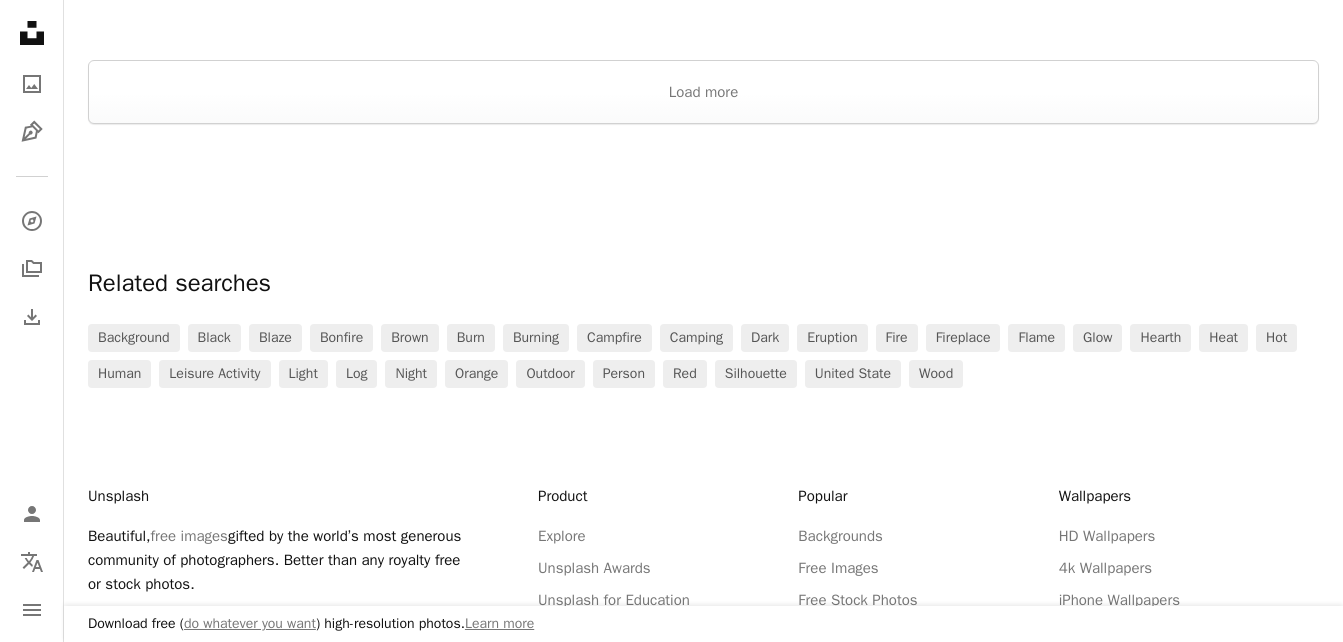 scroll, scrollTop: 0, scrollLeft: 0, axis: both 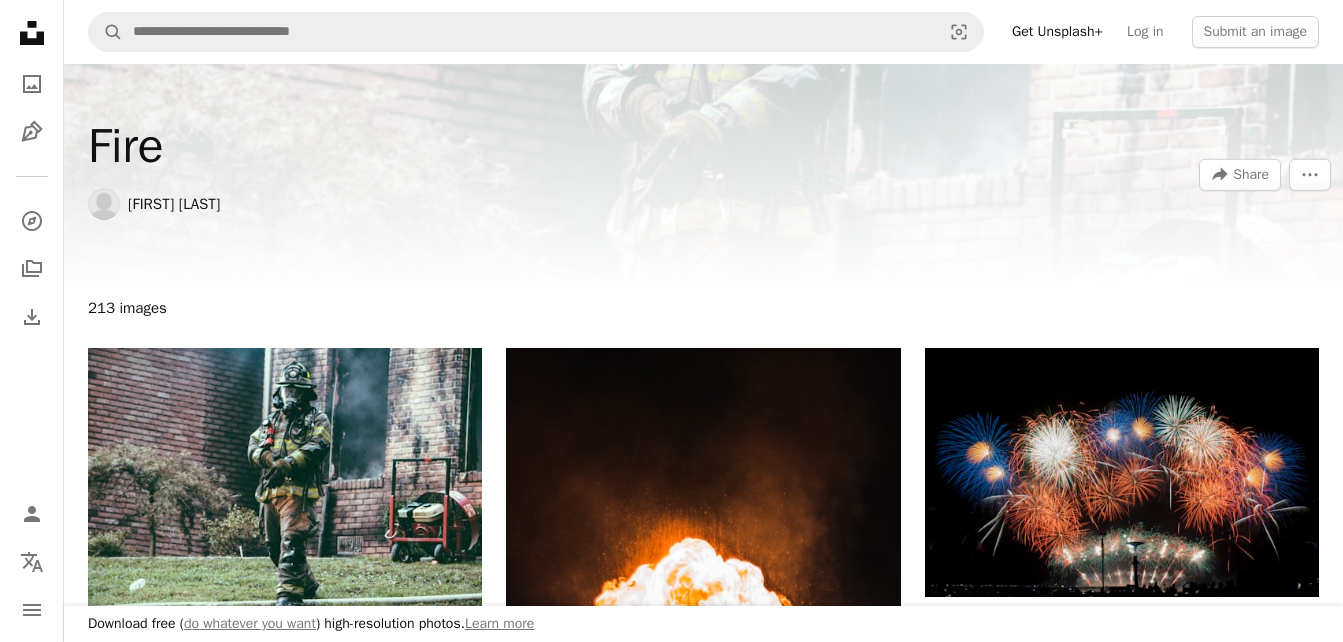 click on "Unsplash logo Unsplash Home" at bounding box center [32, 33] 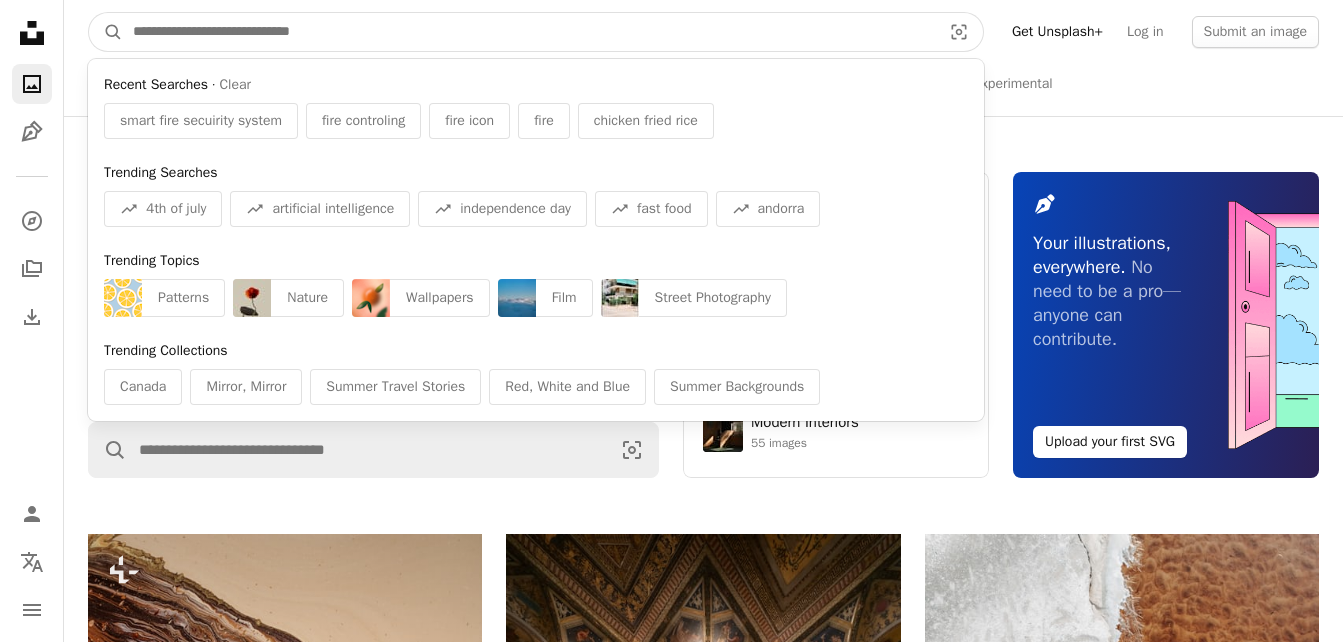 click at bounding box center (529, 32) 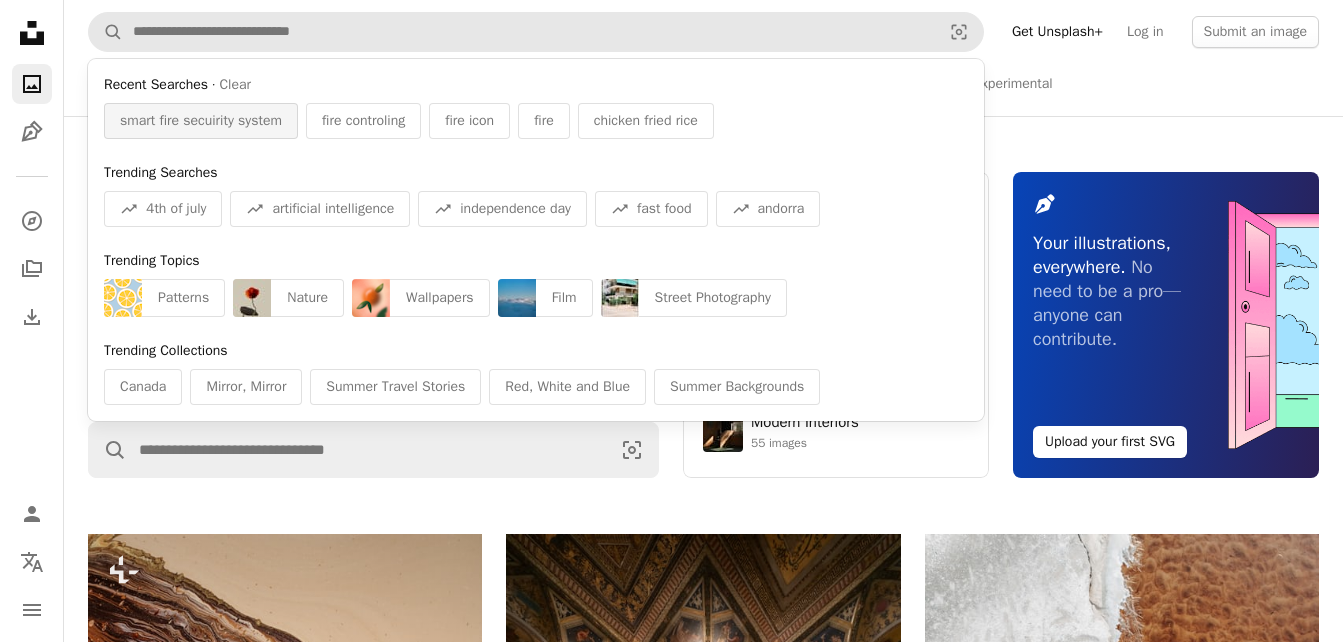 click on "smart fire secuirity system" at bounding box center (201, 121) 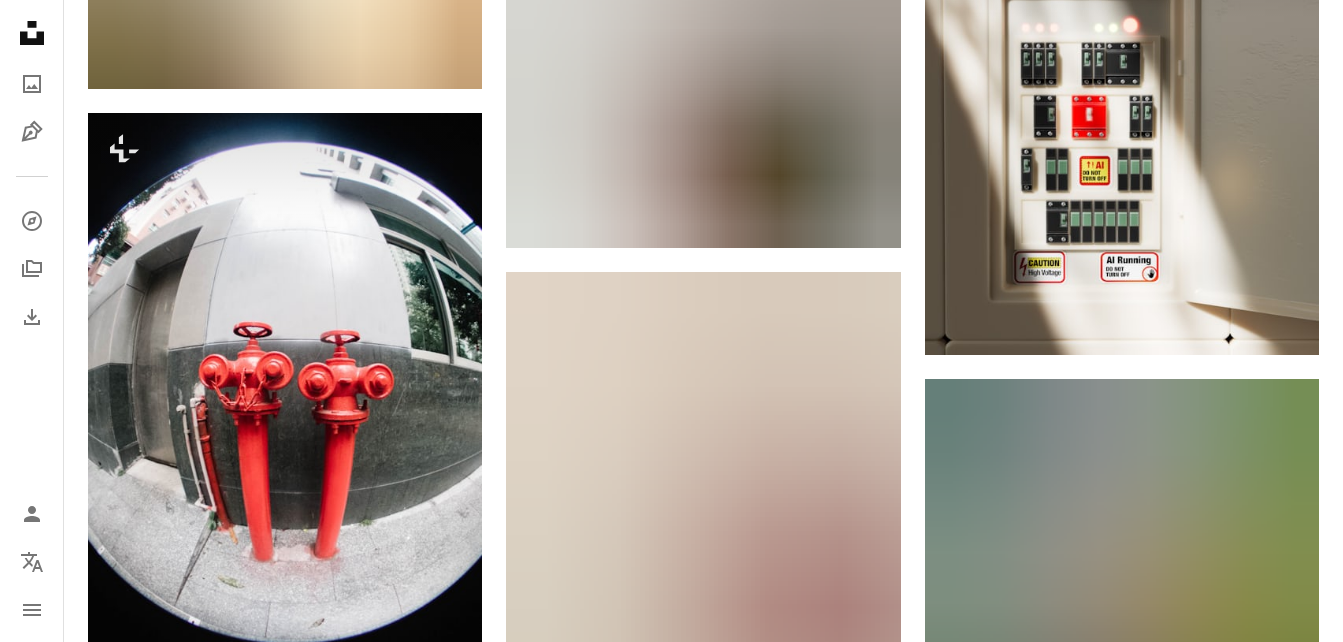 scroll, scrollTop: 2786, scrollLeft: 0, axis: vertical 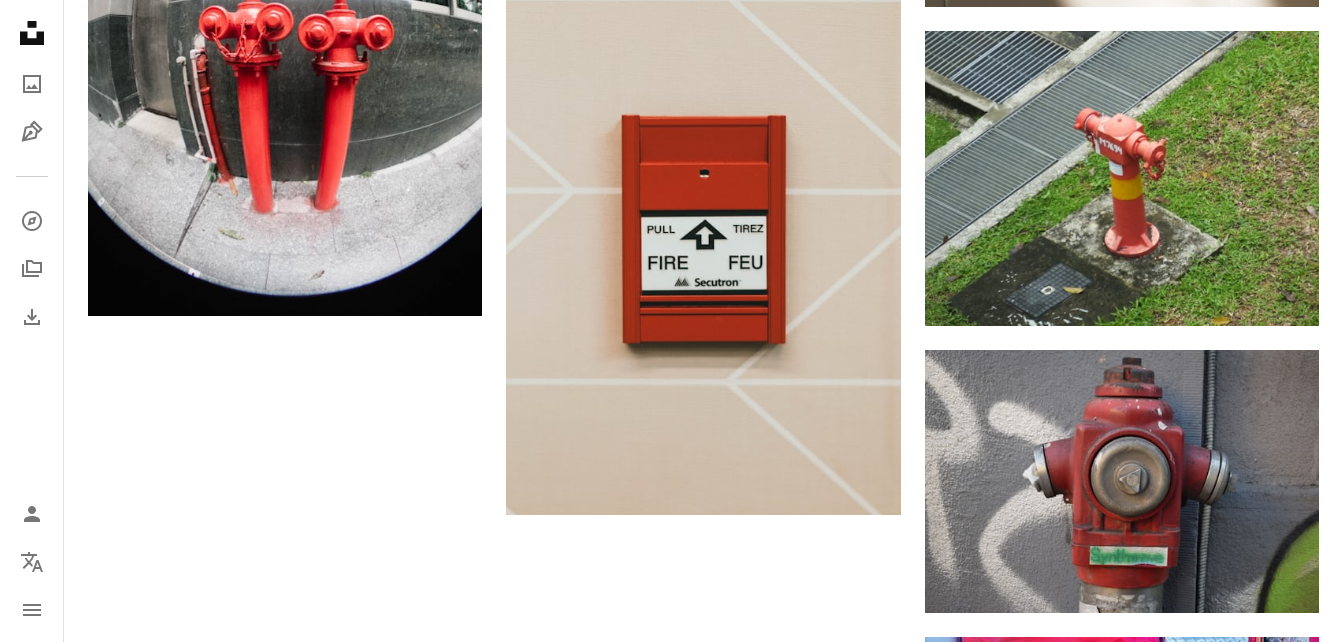click on "Load more" at bounding box center (703, 1243) 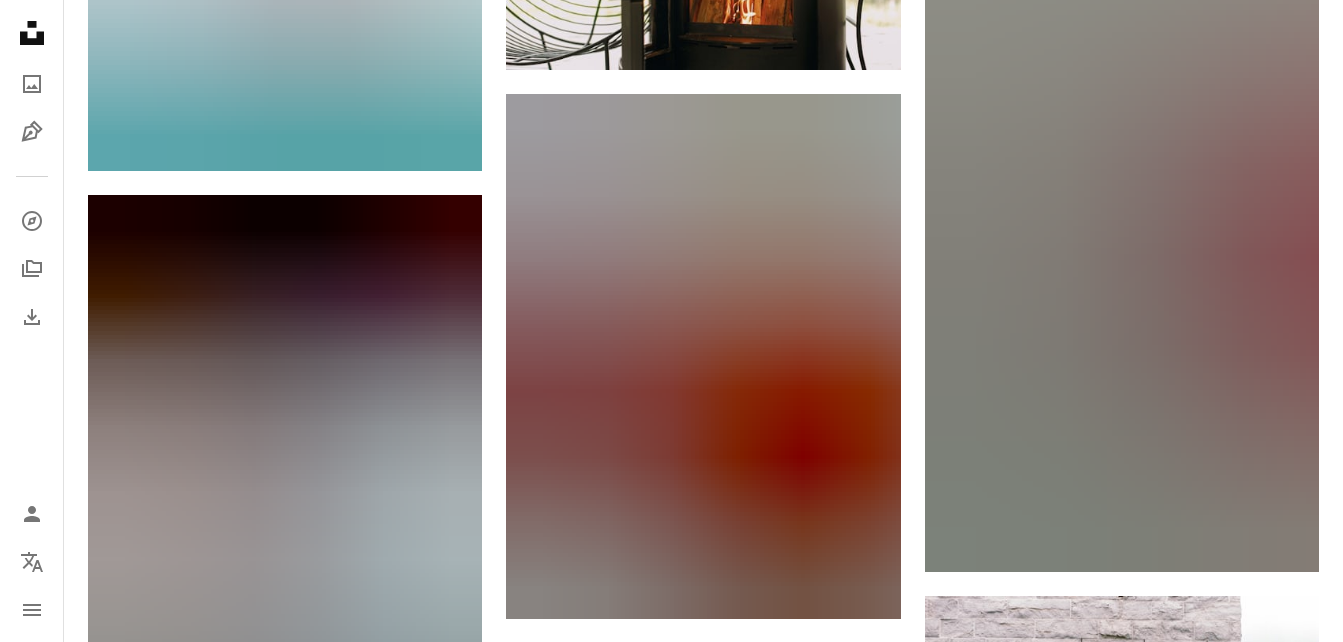 scroll, scrollTop: 5421, scrollLeft: 0, axis: vertical 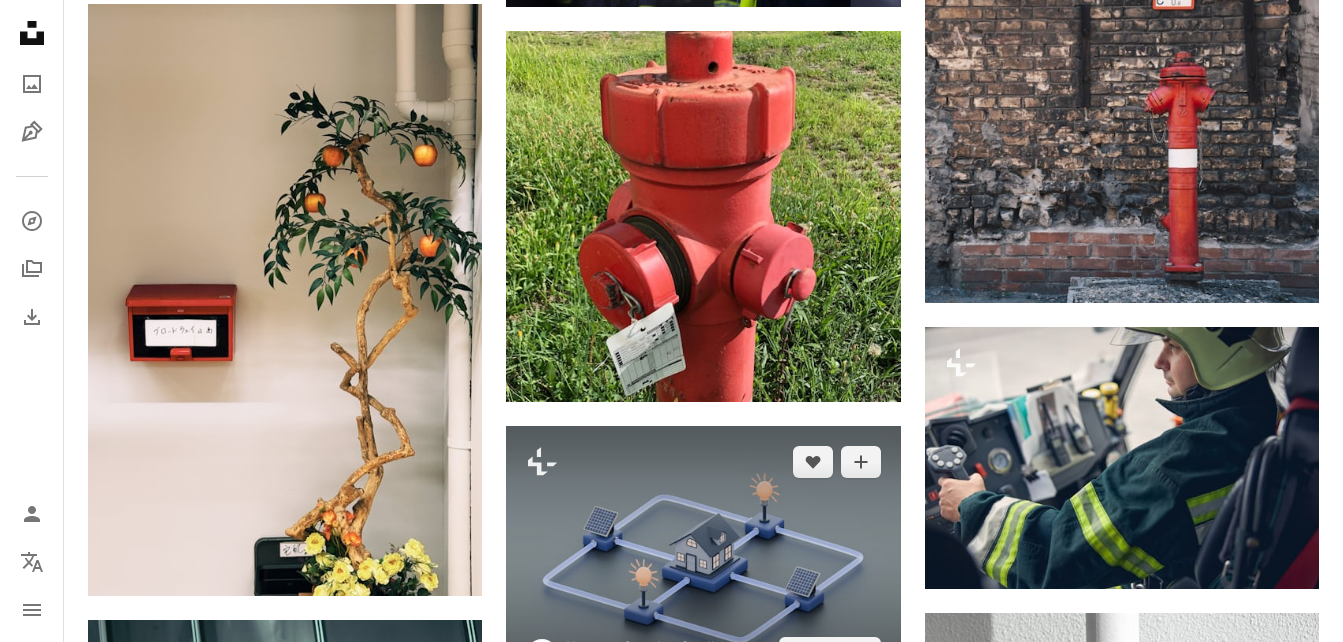 click at bounding box center (703, 557) 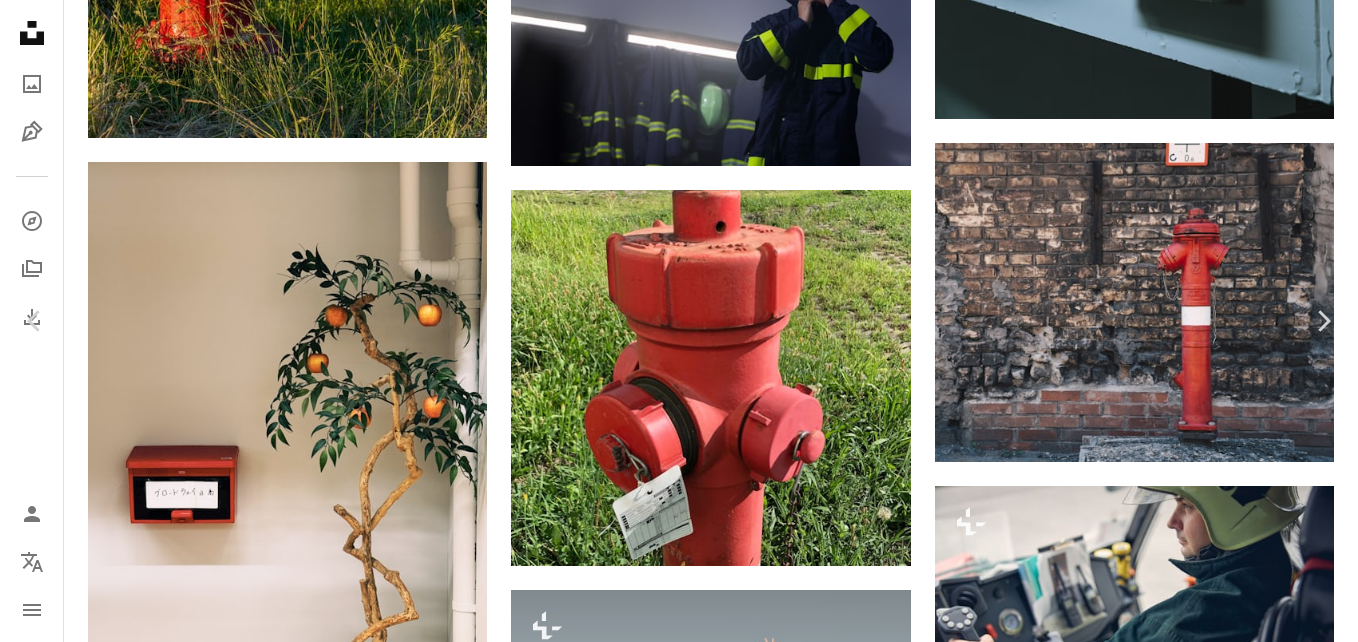 scroll, scrollTop: 5336, scrollLeft: 0, axis: vertical 